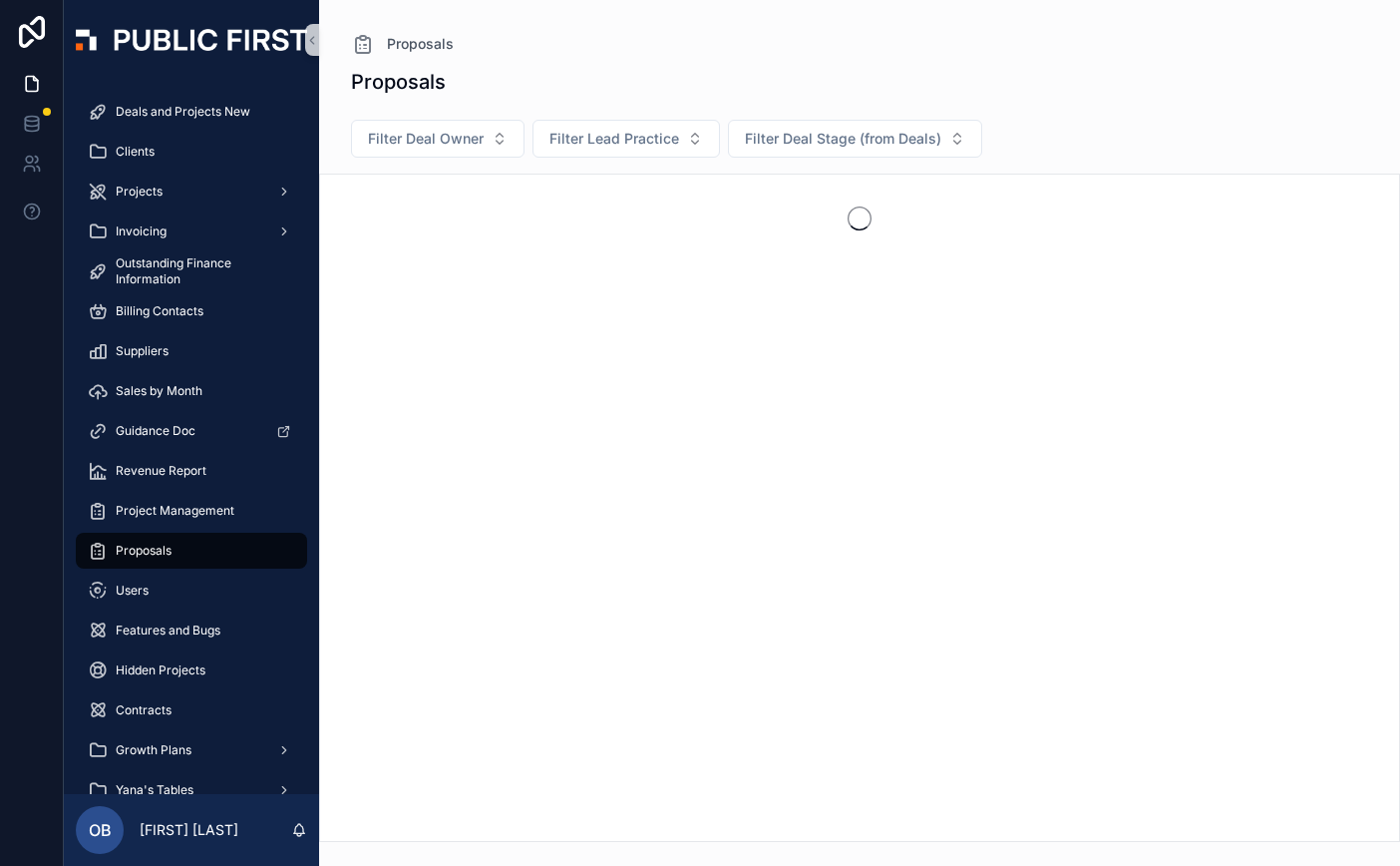 scroll, scrollTop: 0, scrollLeft: 0, axis: both 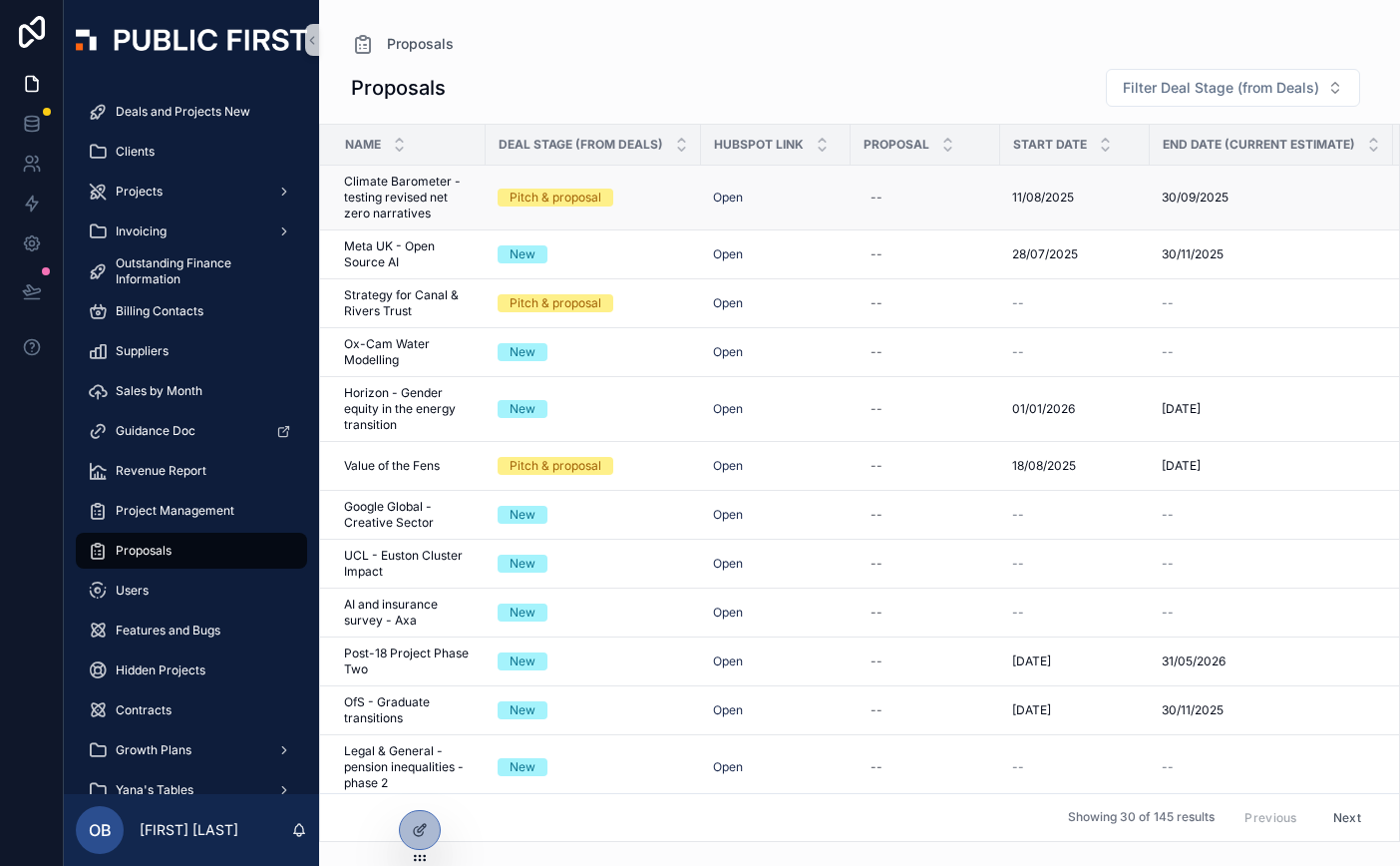 click on "Climate Barometer - testing revised net zero narratives" at bounding box center [409, 198] 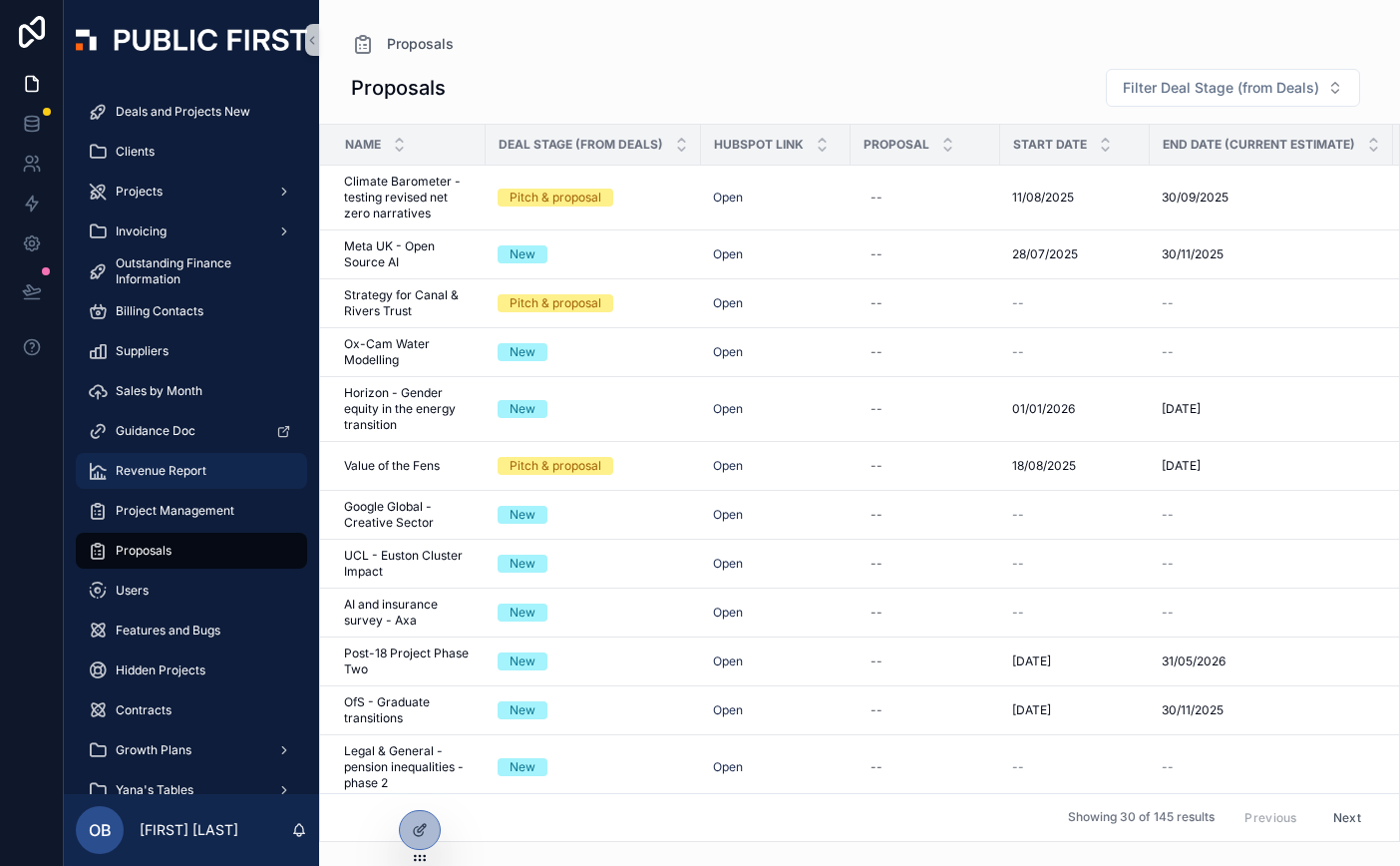 click on "Revenue Report" at bounding box center [161, 471] 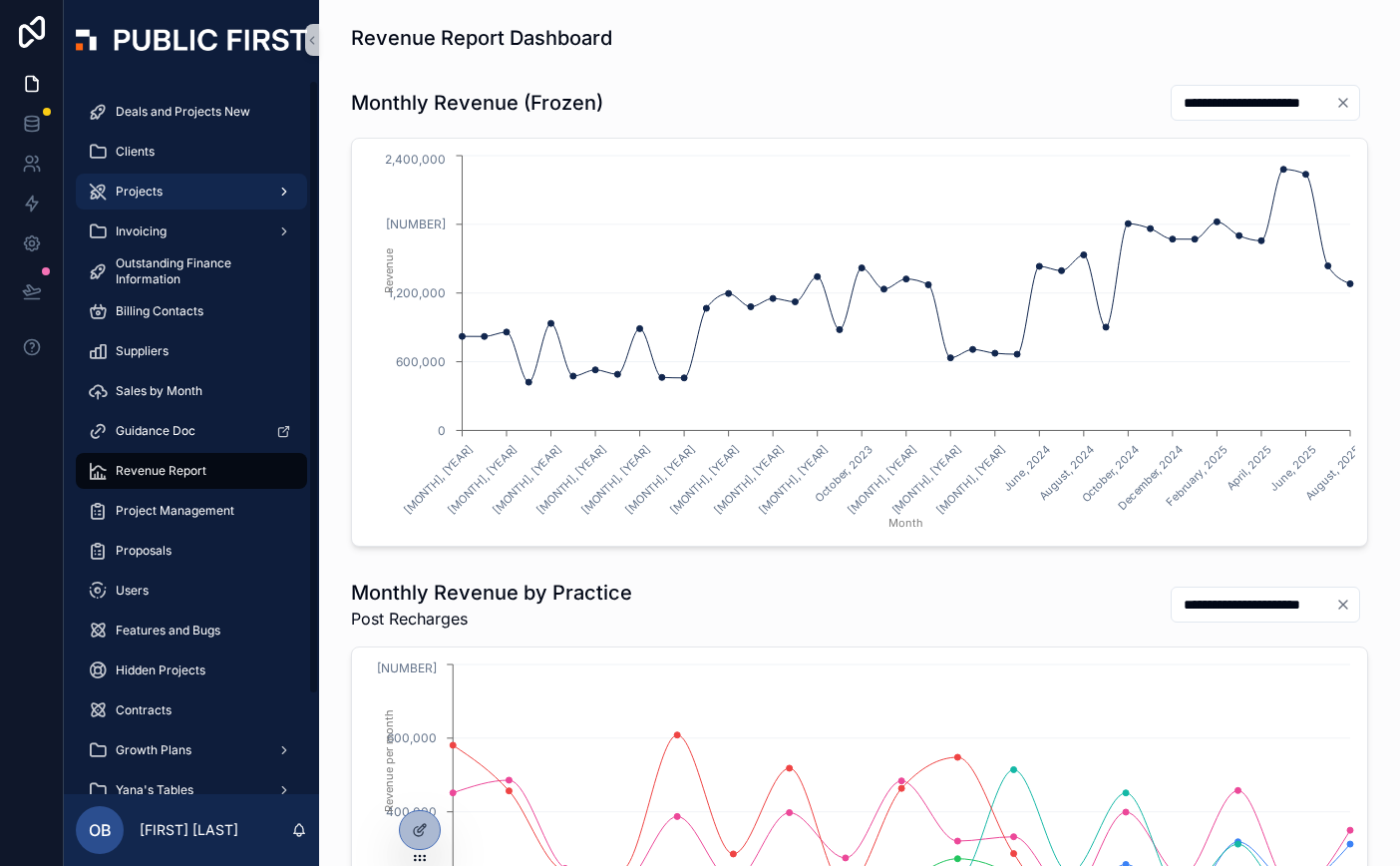 click on "Projects" at bounding box center [139, 192] 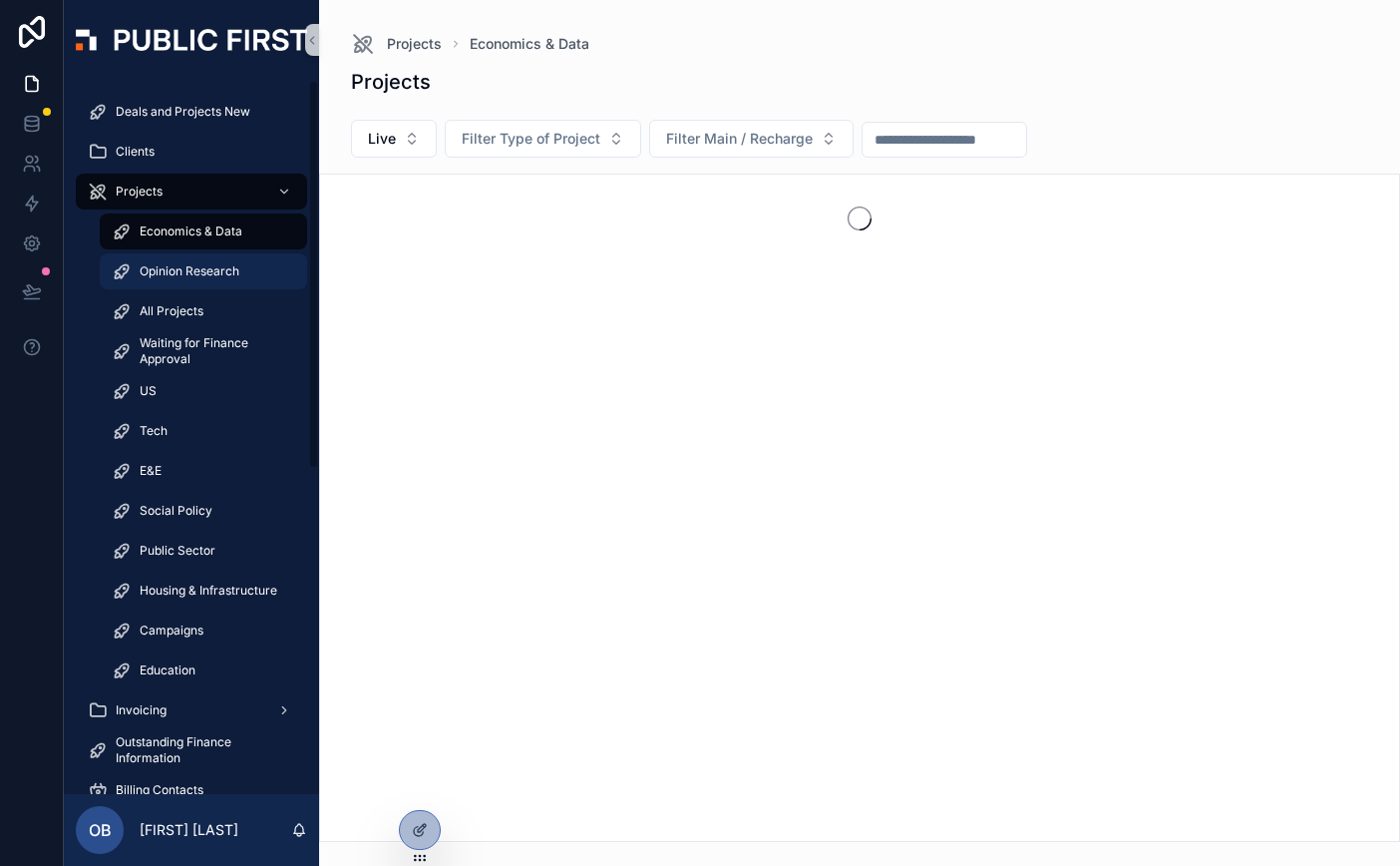 click on "Opinion Research" at bounding box center (189, 271) 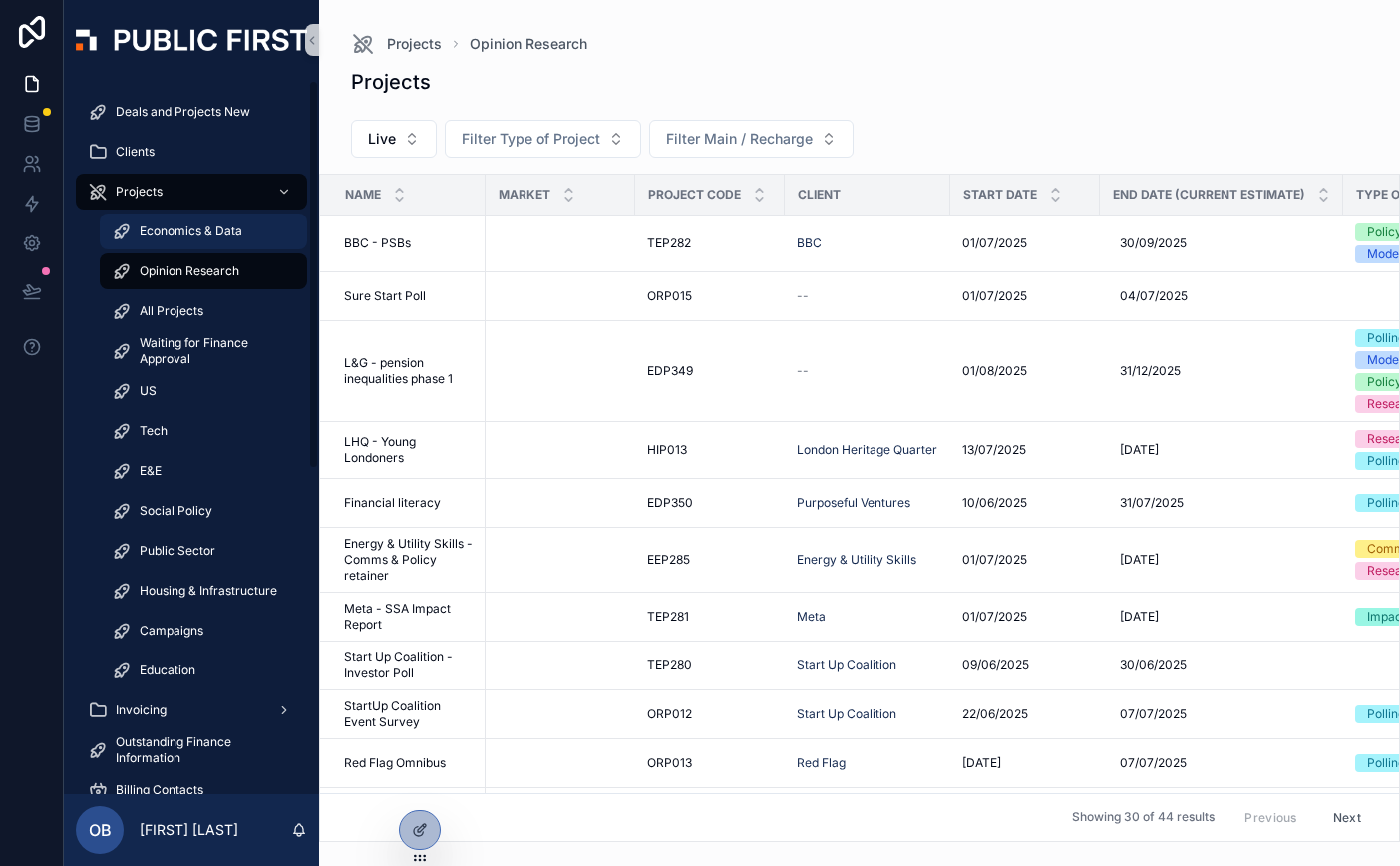 click on "Economics & Data" at bounding box center [203, 231] 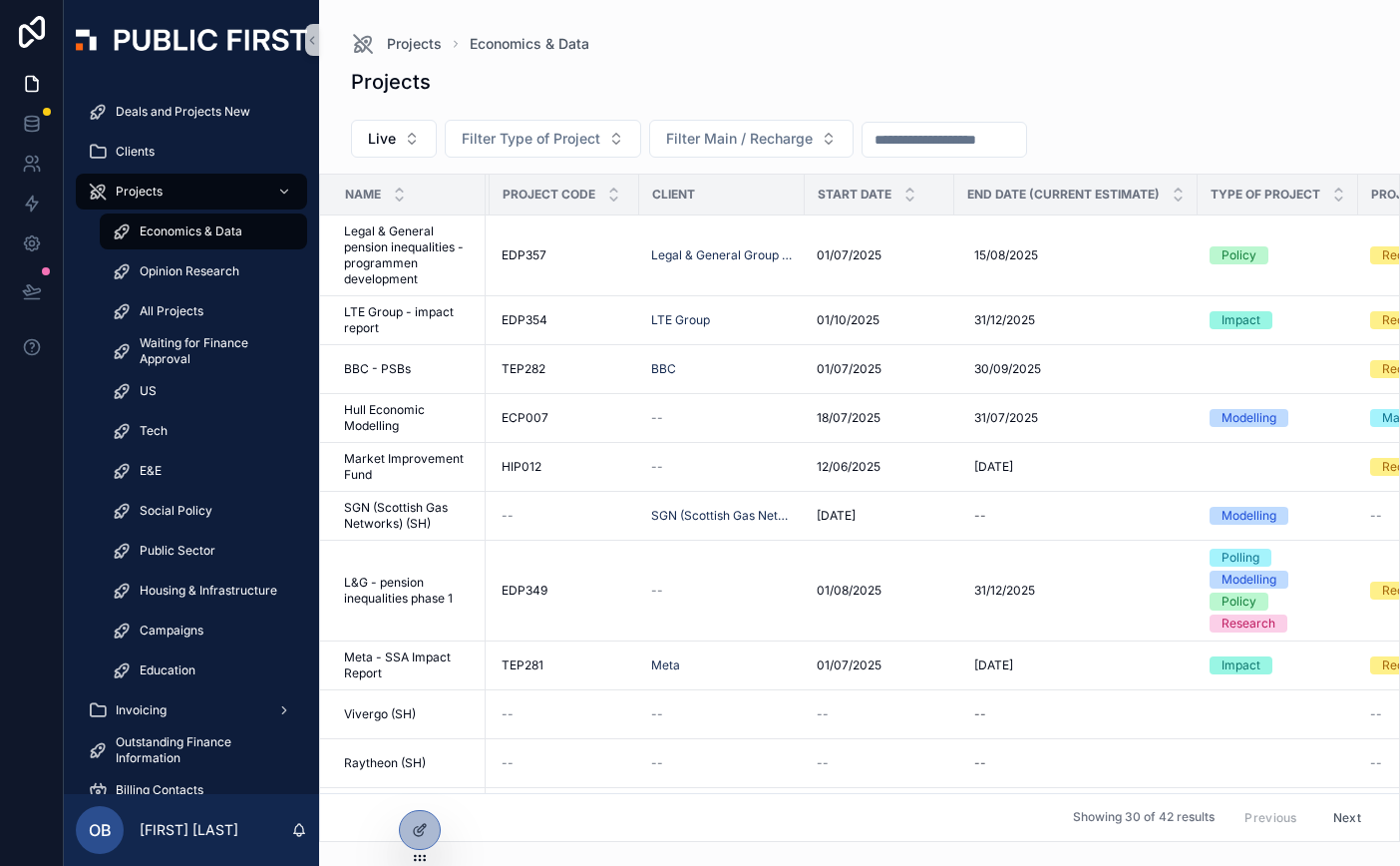 scroll, scrollTop: 0, scrollLeft: 0, axis: both 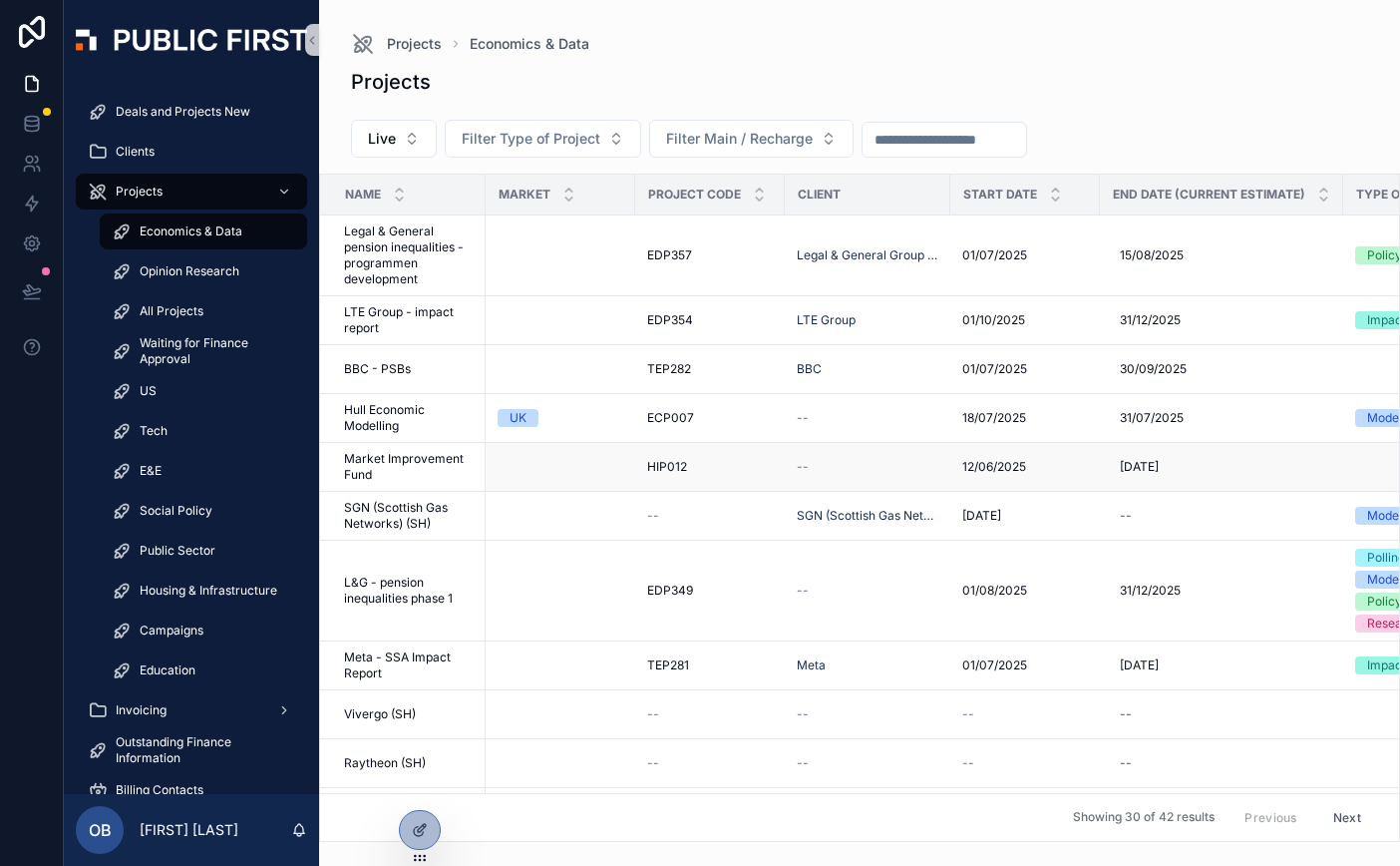click on "Market Improvement Fund Market Improvement Fund" at bounding box center (403, 467) 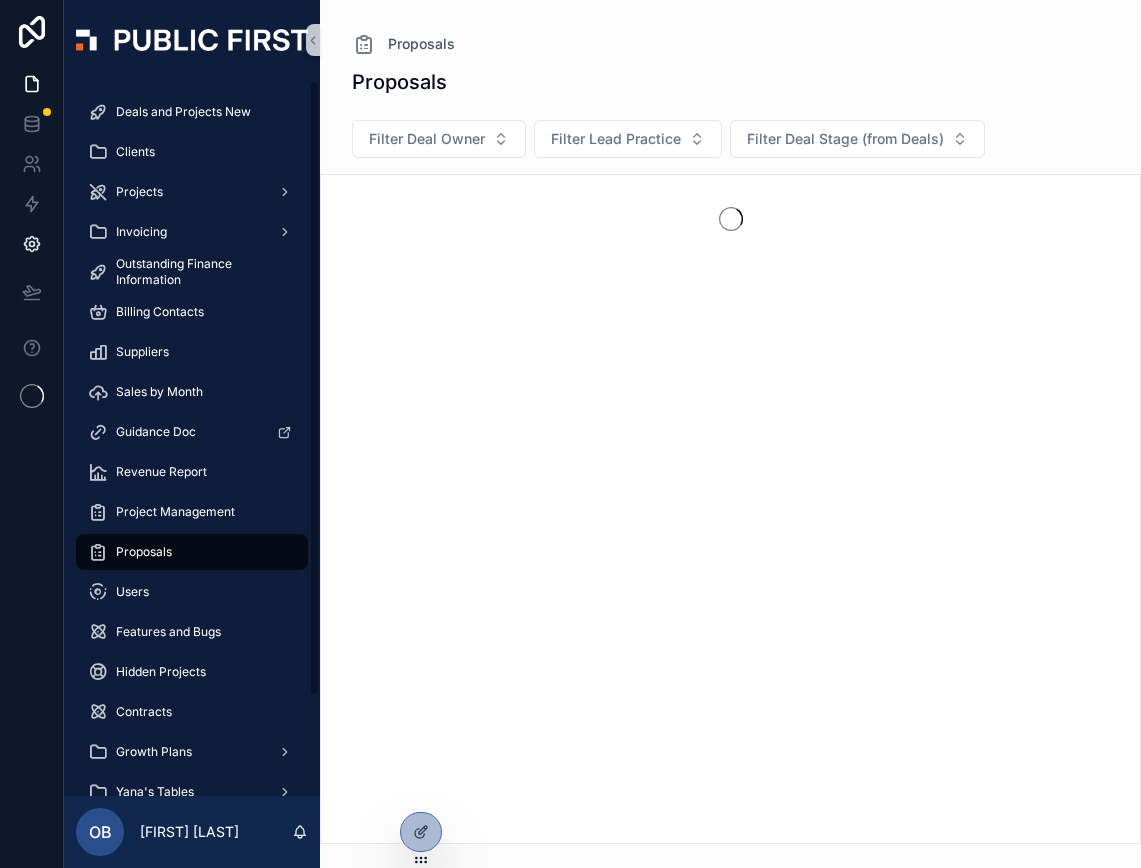 scroll, scrollTop: 0, scrollLeft: 0, axis: both 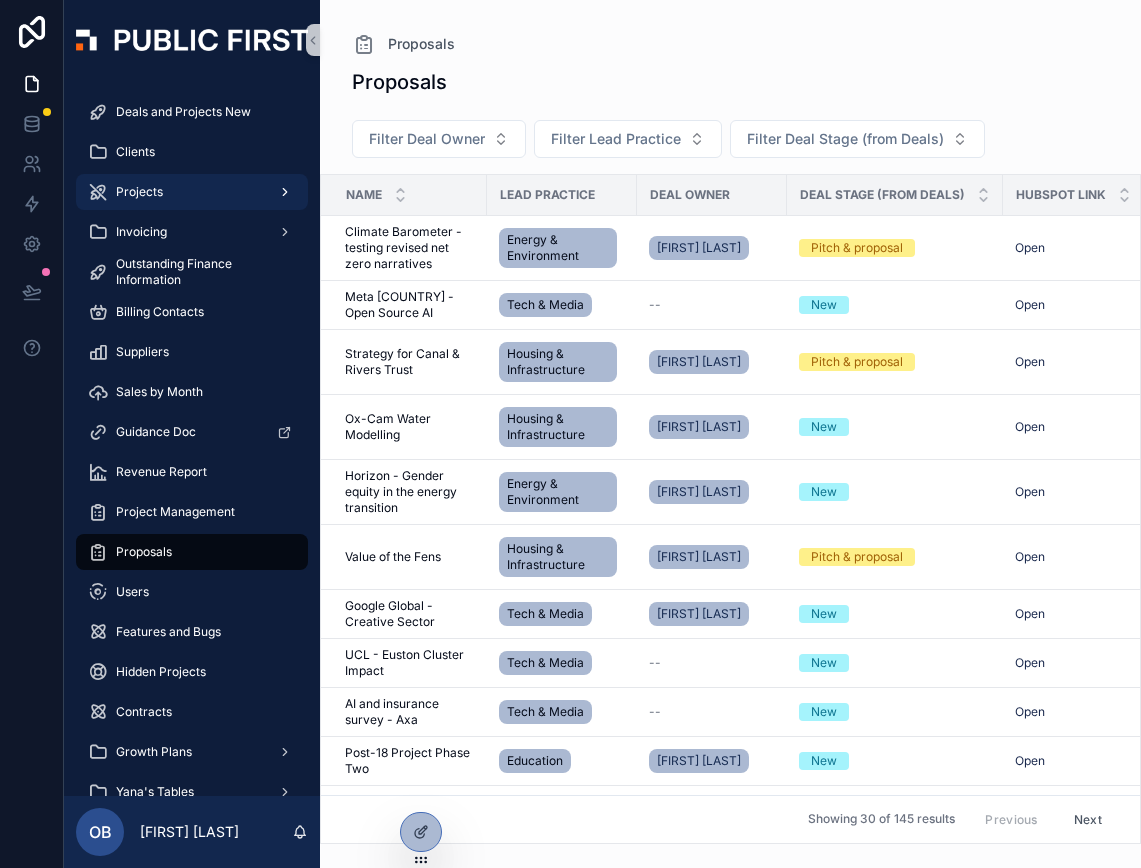 click on "Projects" at bounding box center [139, 192] 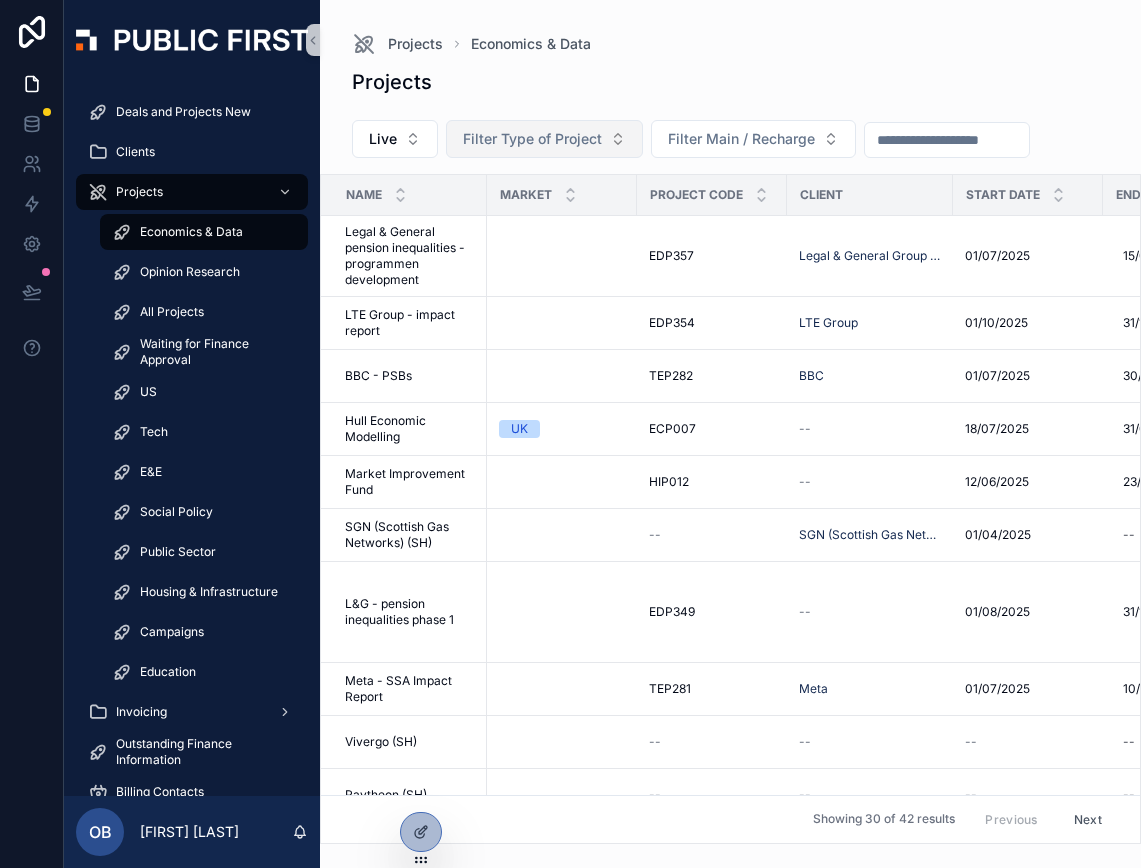 click on "Filter Type of Project" at bounding box center [532, 139] 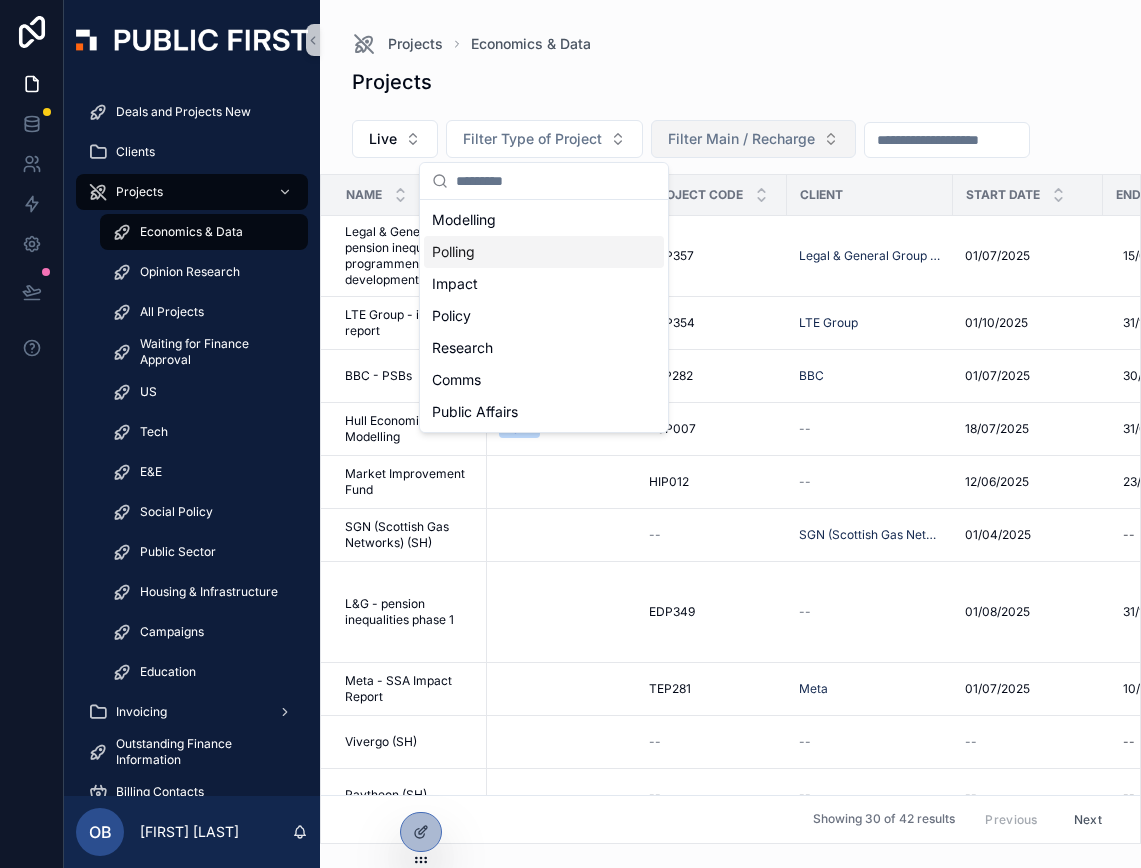 click on "Filter Main / Recharge" at bounding box center [741, 139] 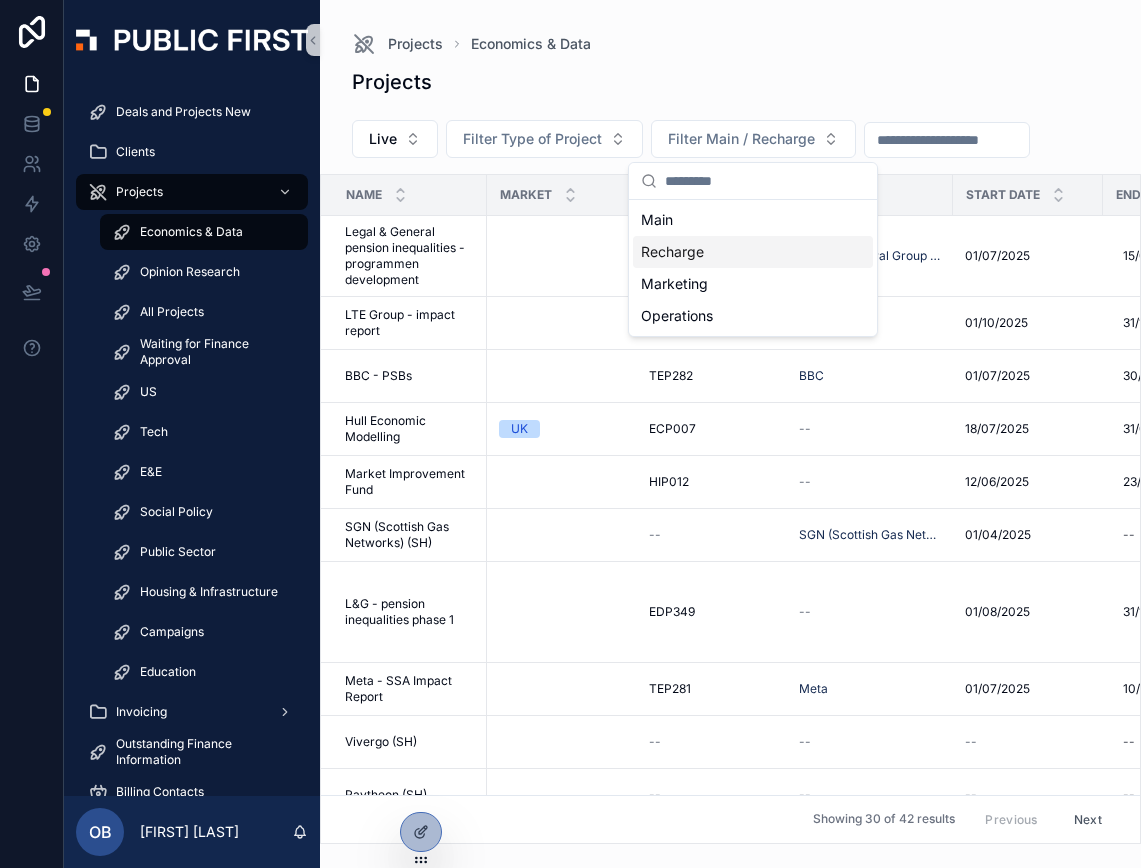 click on "Recharge" at bounding box center [753, 252] 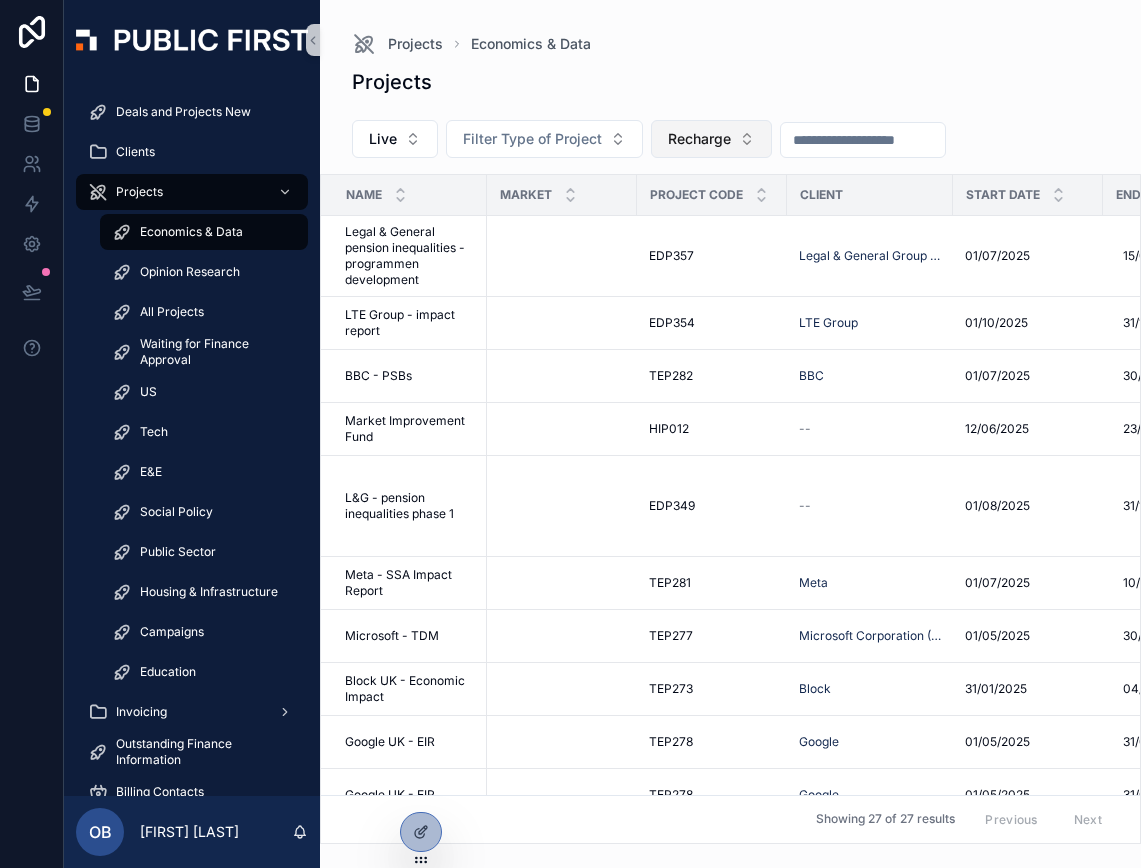 click on "Recharge" at bounding box center [699, 139] 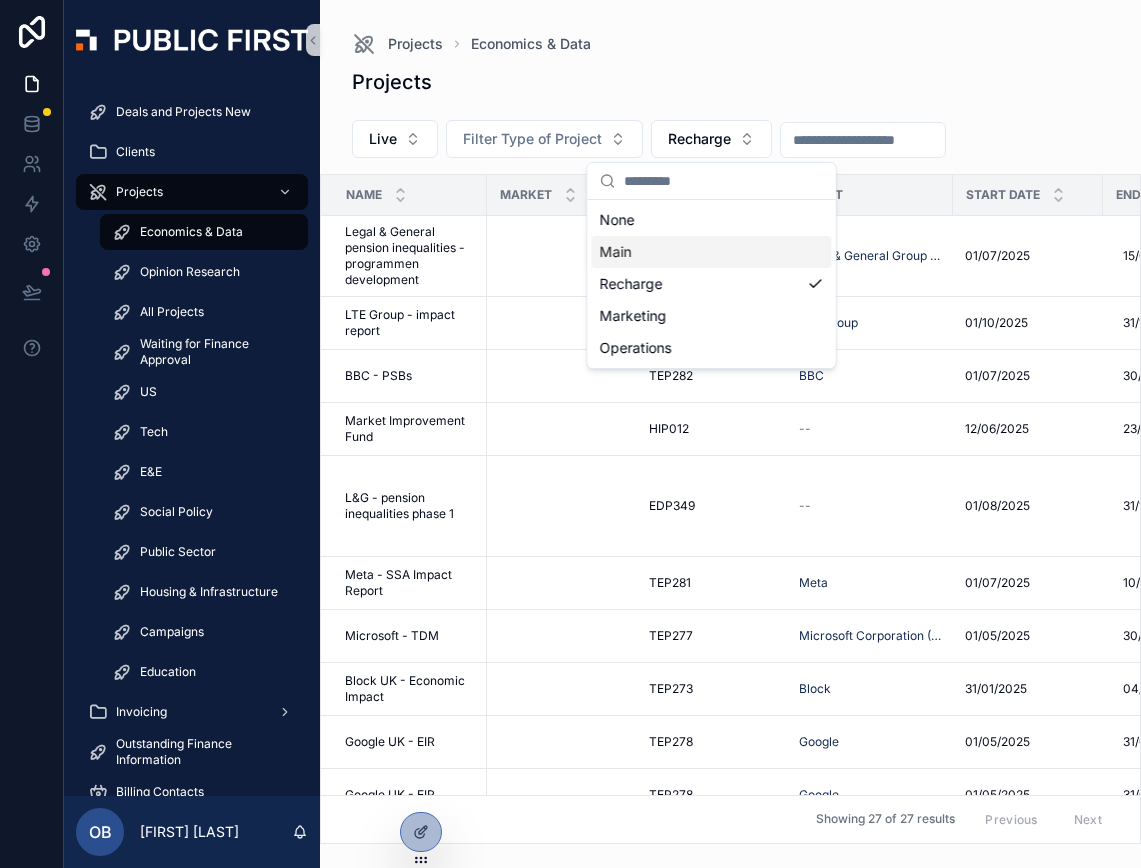 click on "Main" at bounding box center (712, 252) 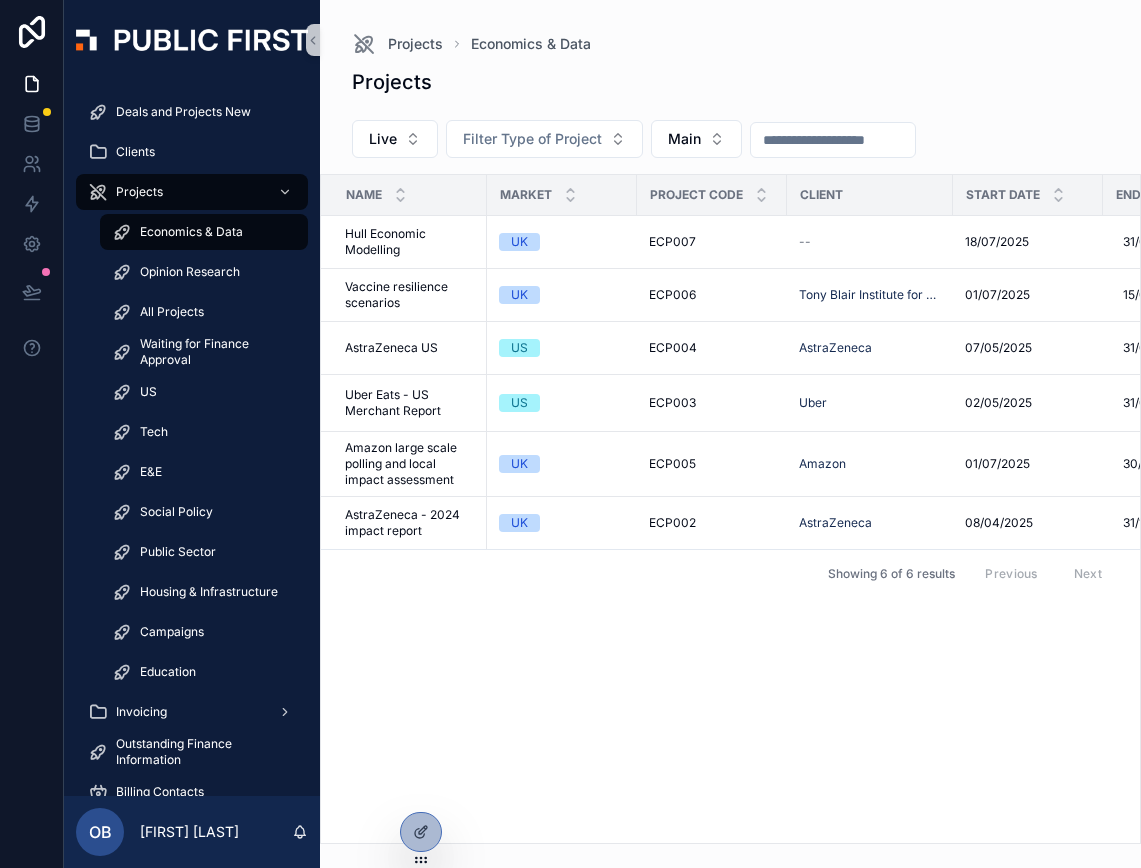 click at bounding box center [833, 140] 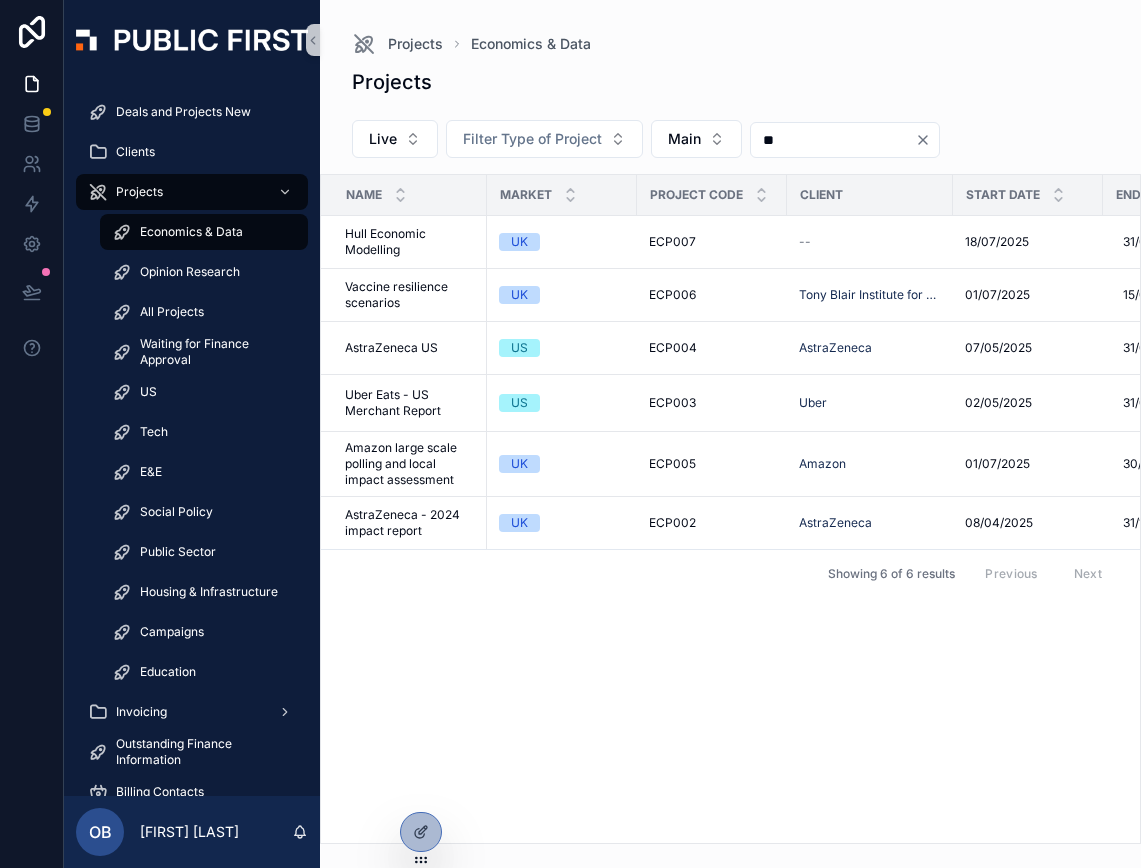 type on "*" 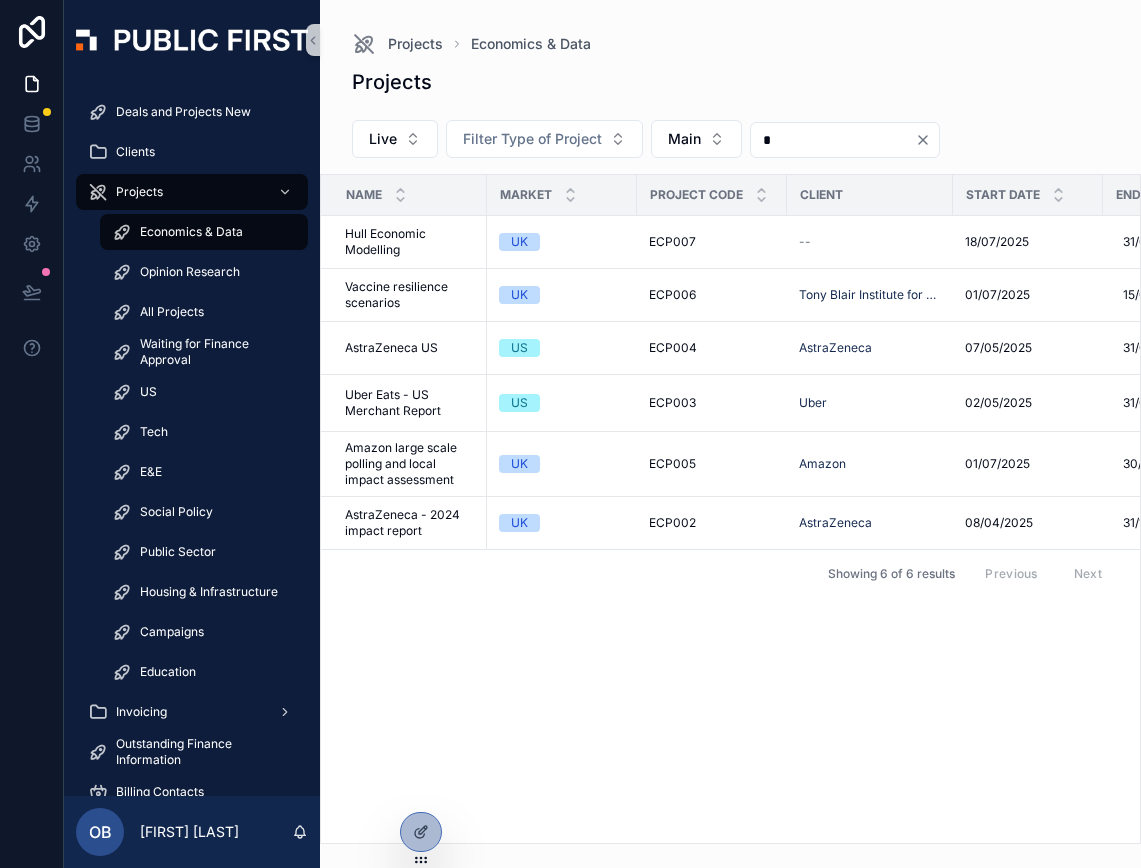 type 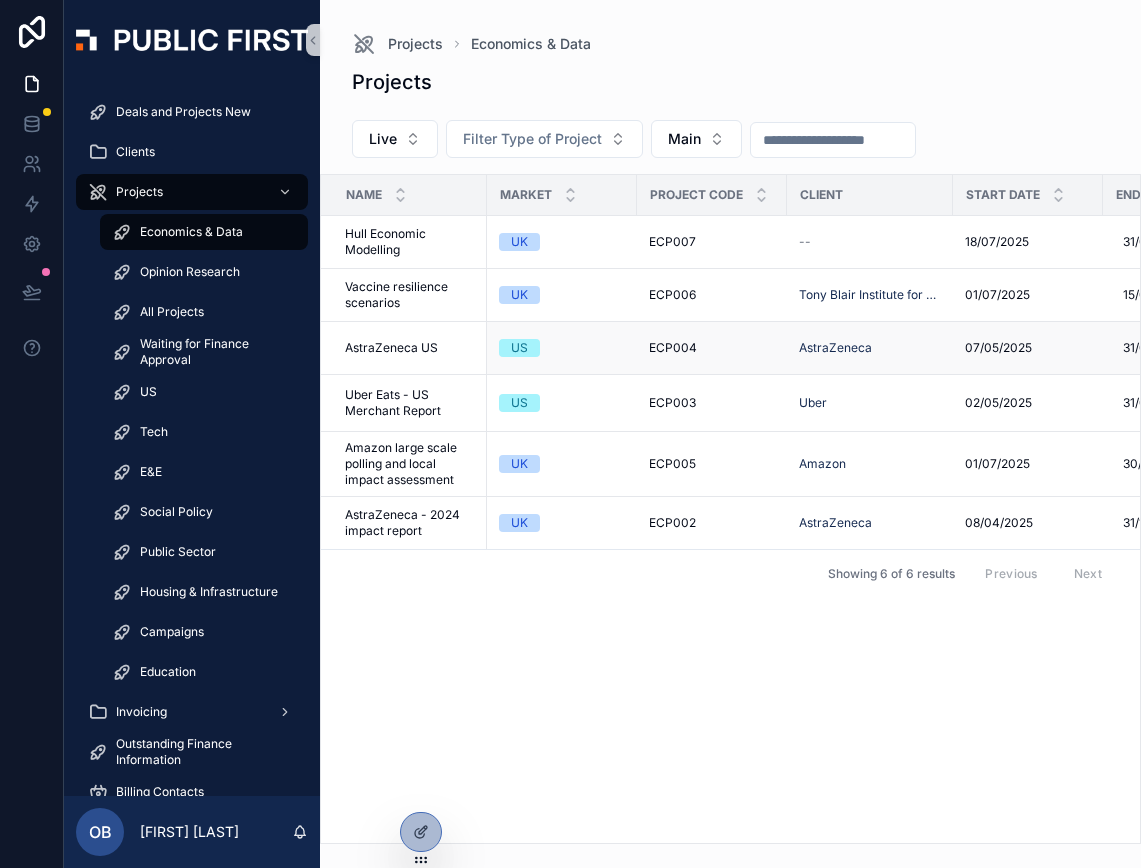 click on "AstraZeneca US" at bounding box center [391, 348] 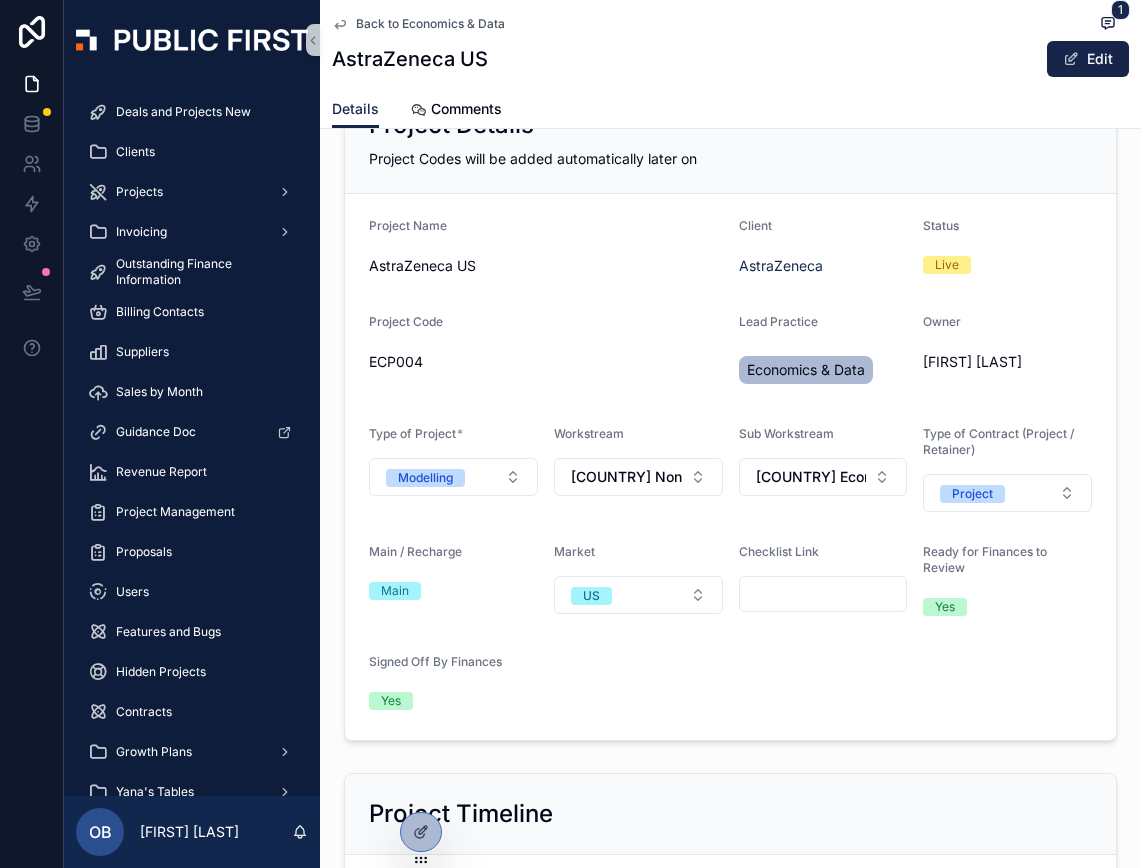 scroll, scrollTop: 57, scrollLeft: 0, axis: vertical 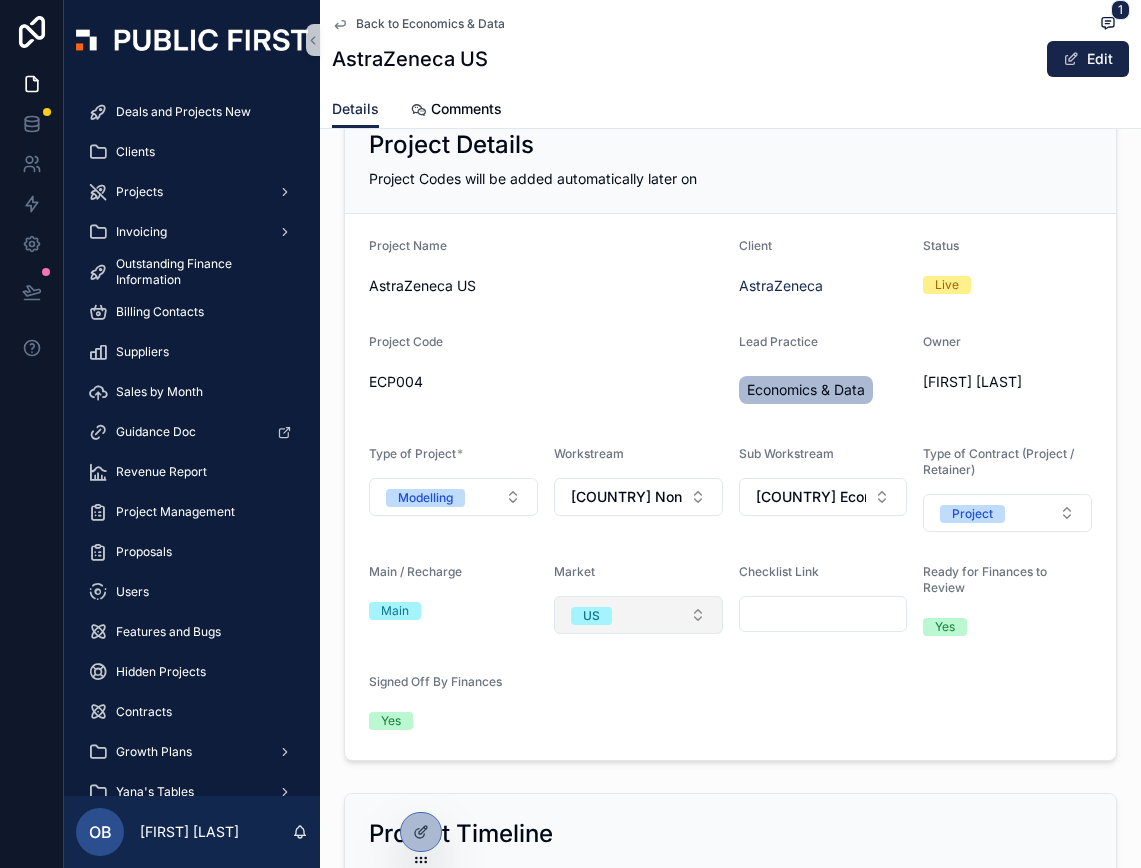 click on "US" at bounding box center [591, 616] 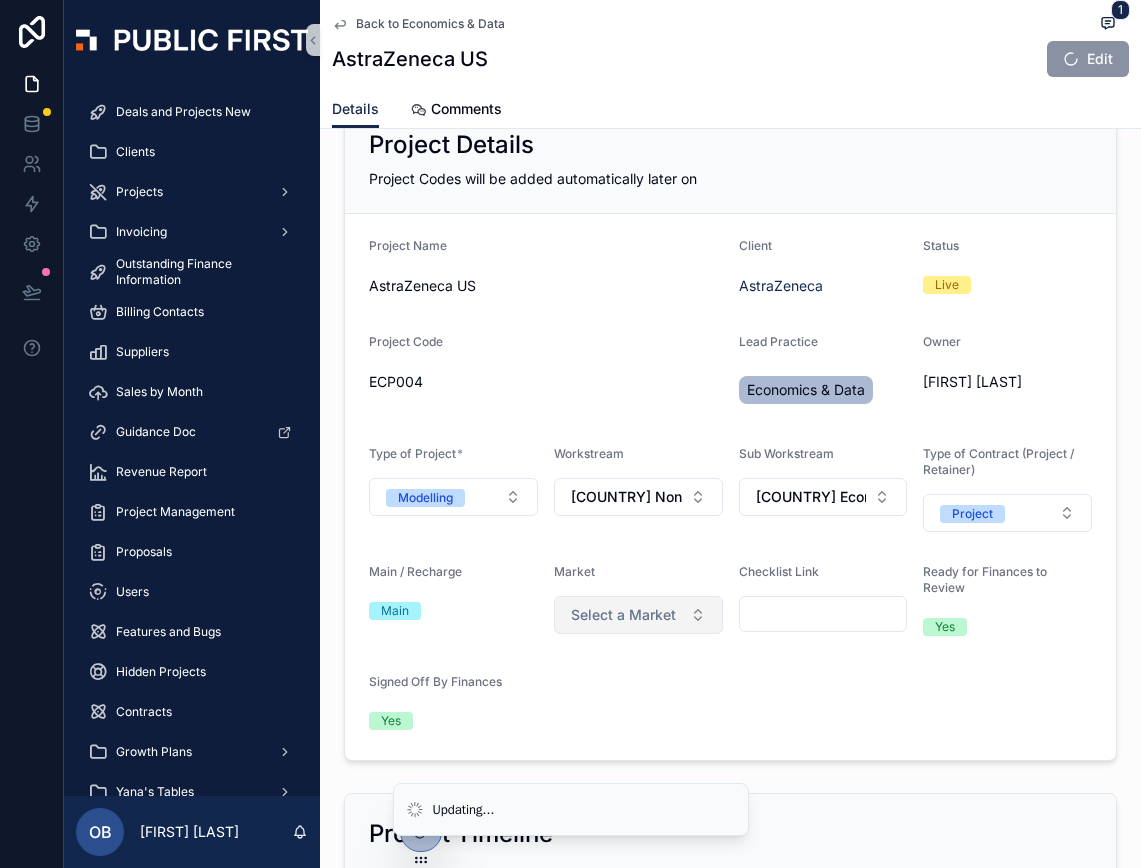 click on "Select a Market" at bounding box center (623, 615) 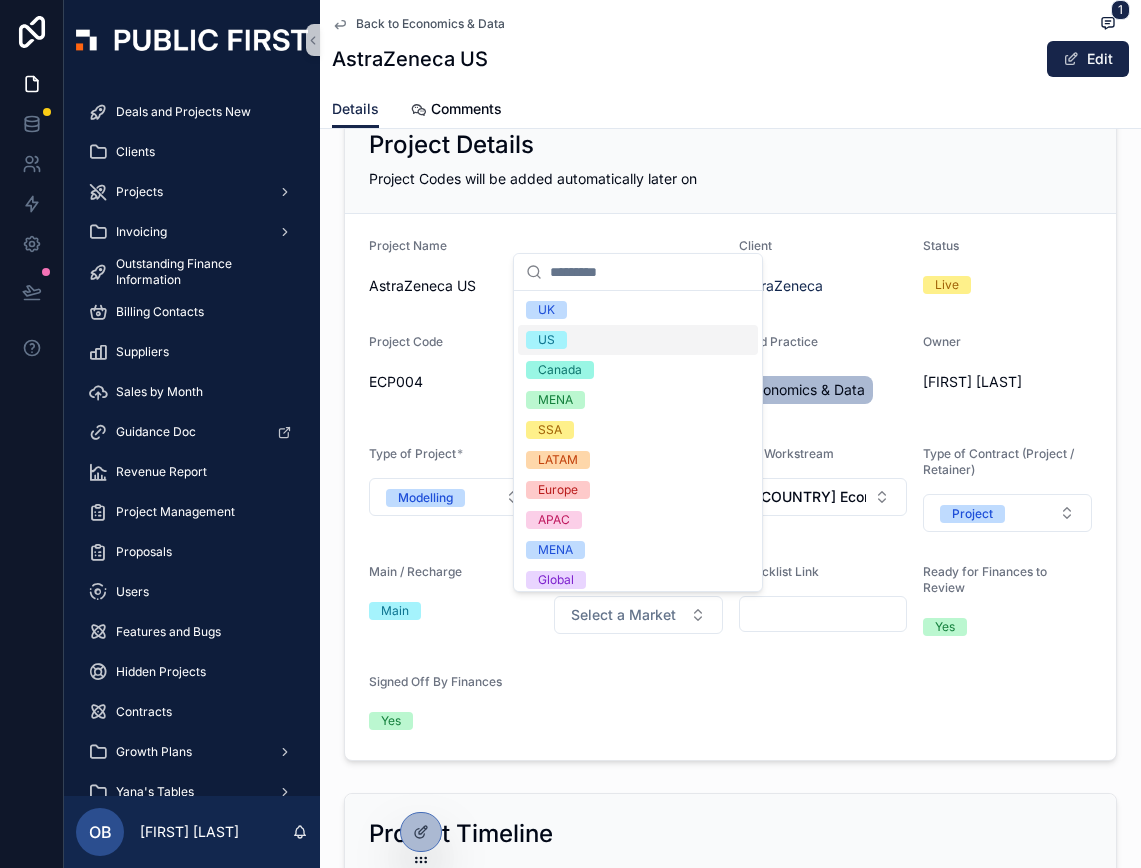 click on "US" at bounding box center [638, 340] 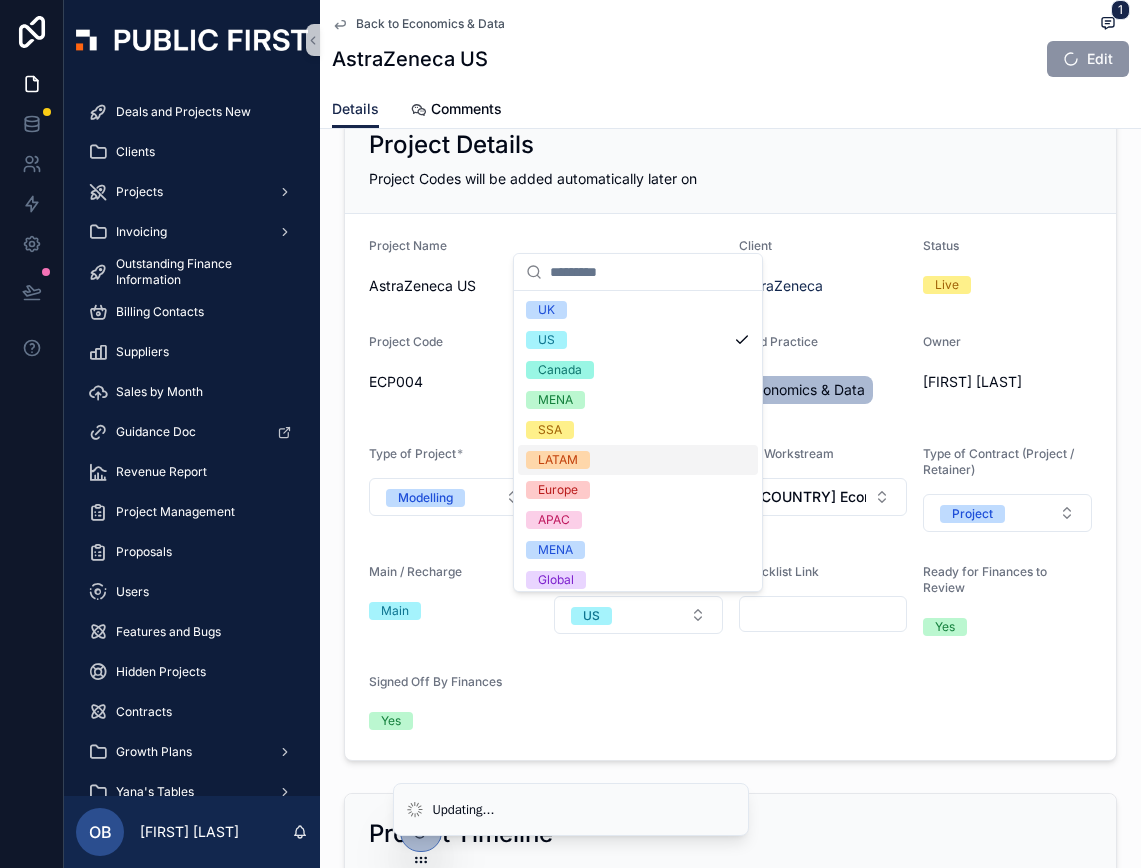 click on "Main / Recharge" at bounding box center [415, 571] 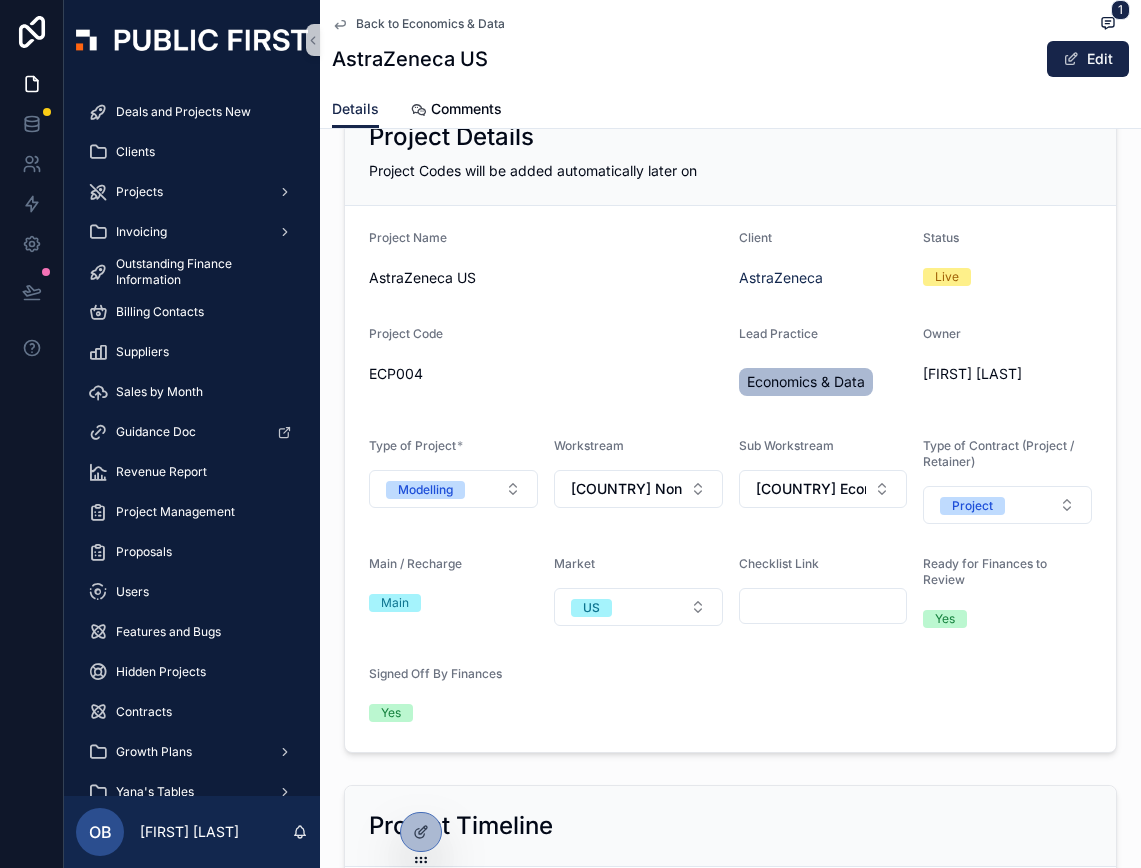 scroll, scrollTop: 64, scrollLeft: 0, axis: vertical 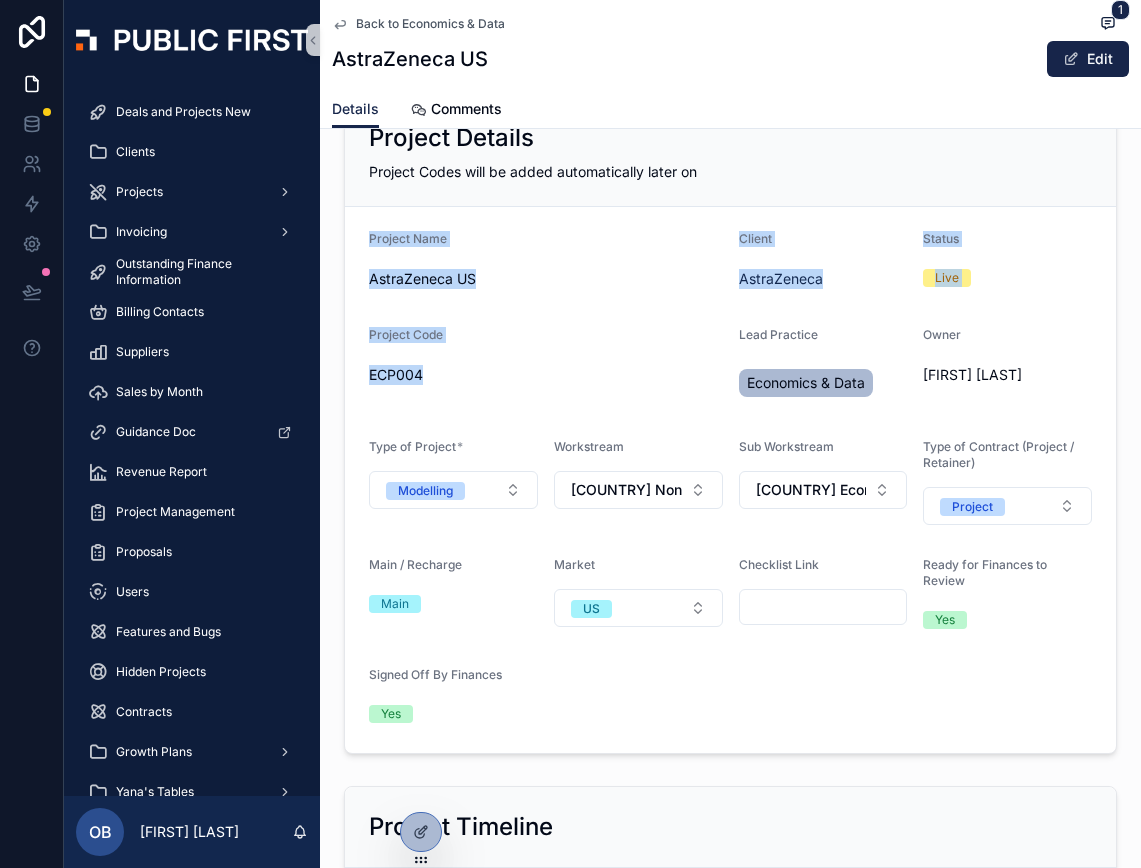 drag, startPoint x: 439, startPoint y: 373, endPoint x: 344, endPoint y: 225, distance: 175.86642 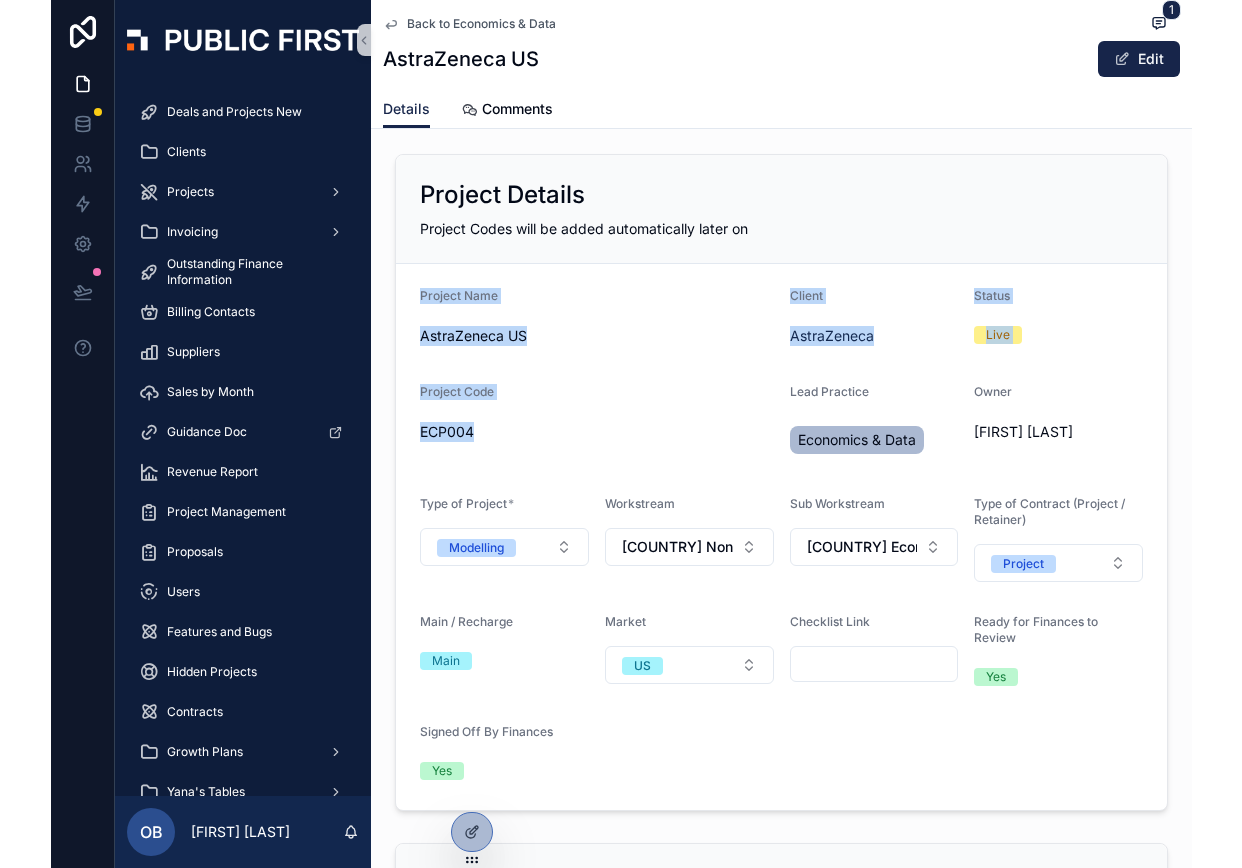 scroll, scrollTop: 0, scrollLeft: 0, axis: both 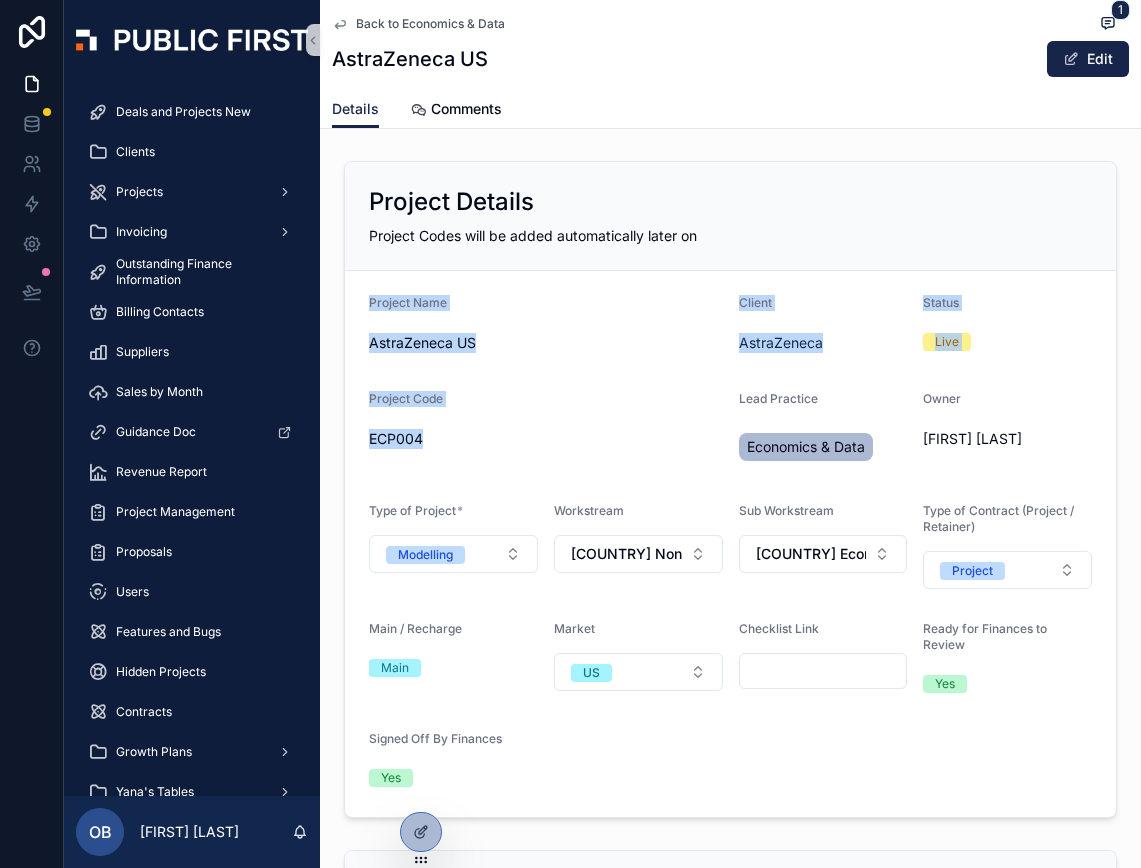click on "Project Name" at bounding box center (408, 302) 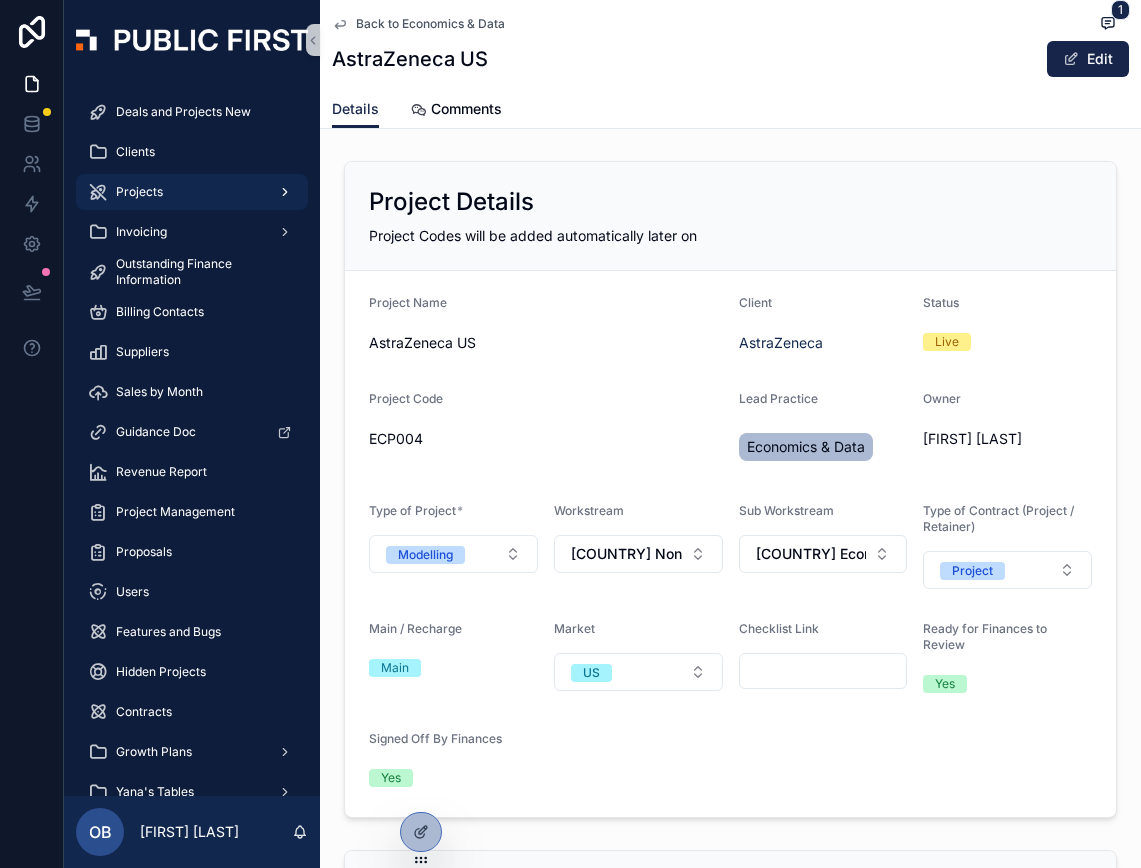 click on "Projects" at bounding box center [139, 192] 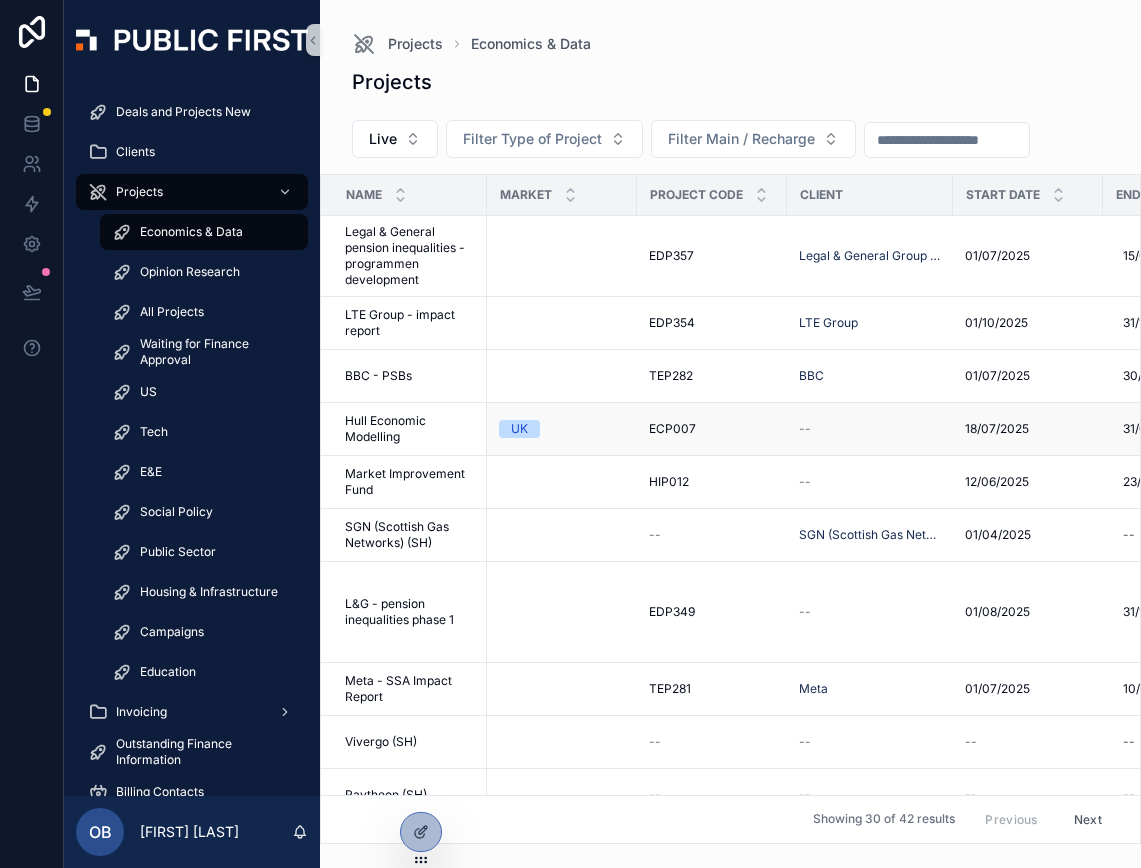 click on "Hull Economic Modelling Hull Economic Modelling" at bounding box center (404, 429) 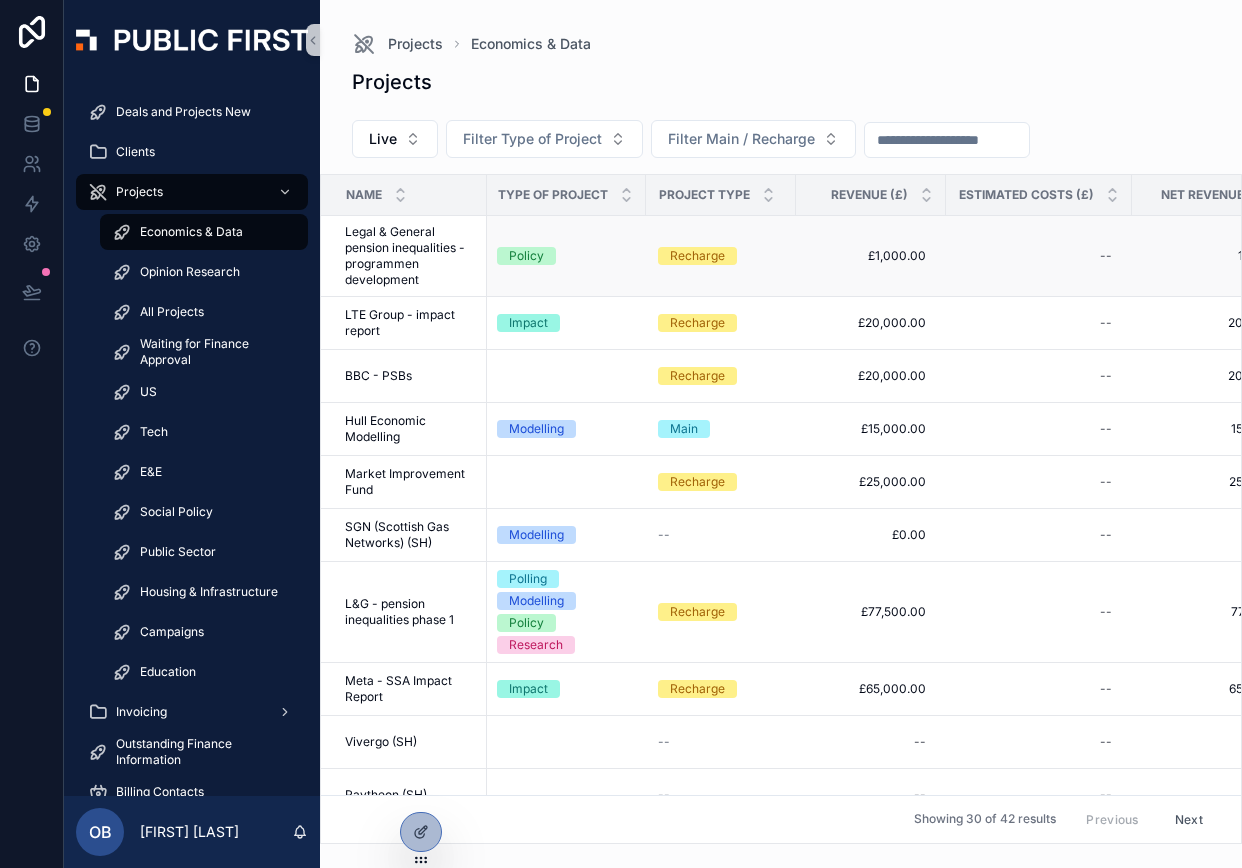 scroll, scrollTop: 0, scrollLeft: 846, axis: horizontal 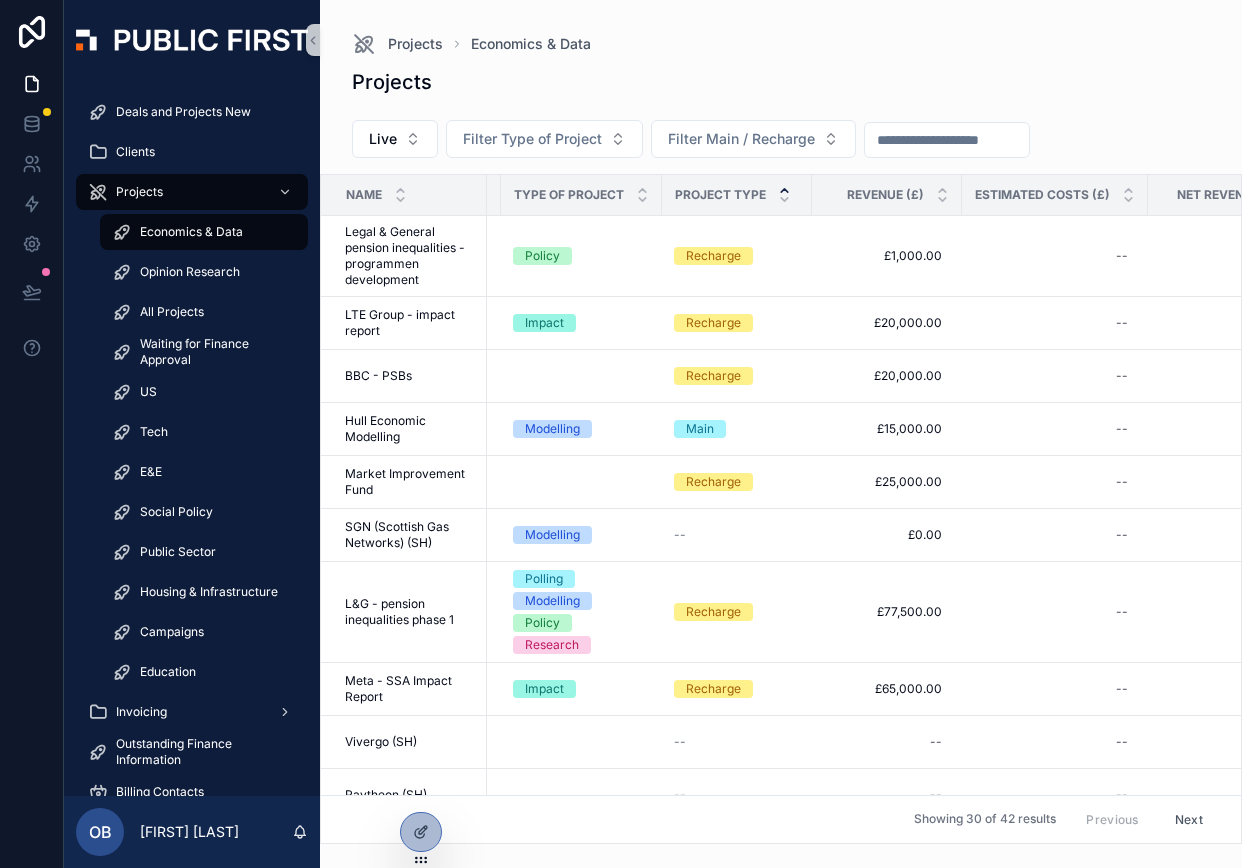 click 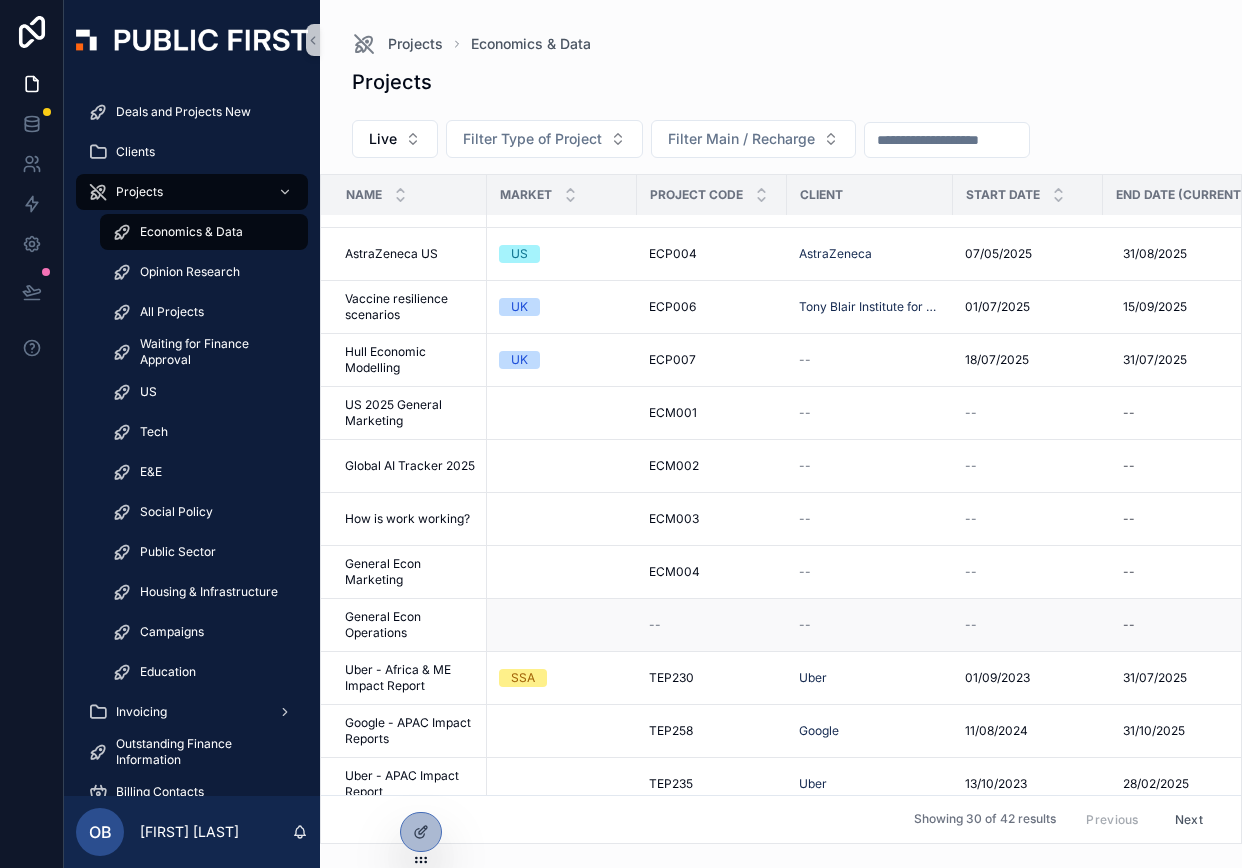 scroll, scrollTop: 0, scrollLeft: 0, axis: both 